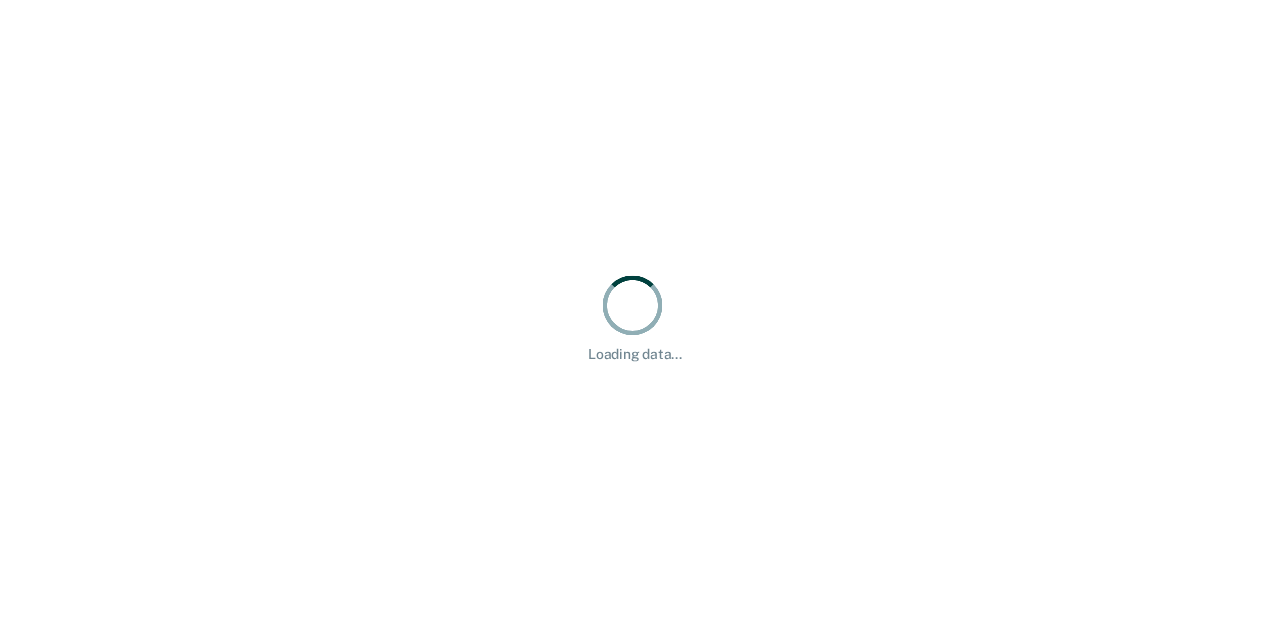 scroll, scrollTop: 0, scrollLeft: 0, axis: both 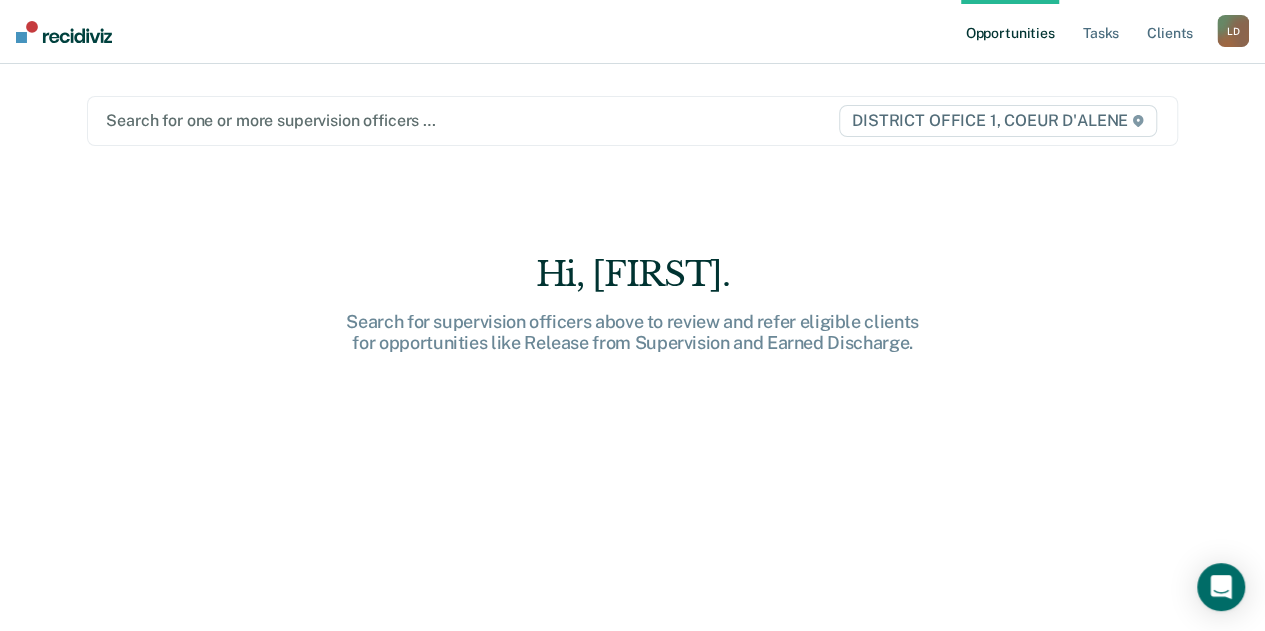 type on "s" 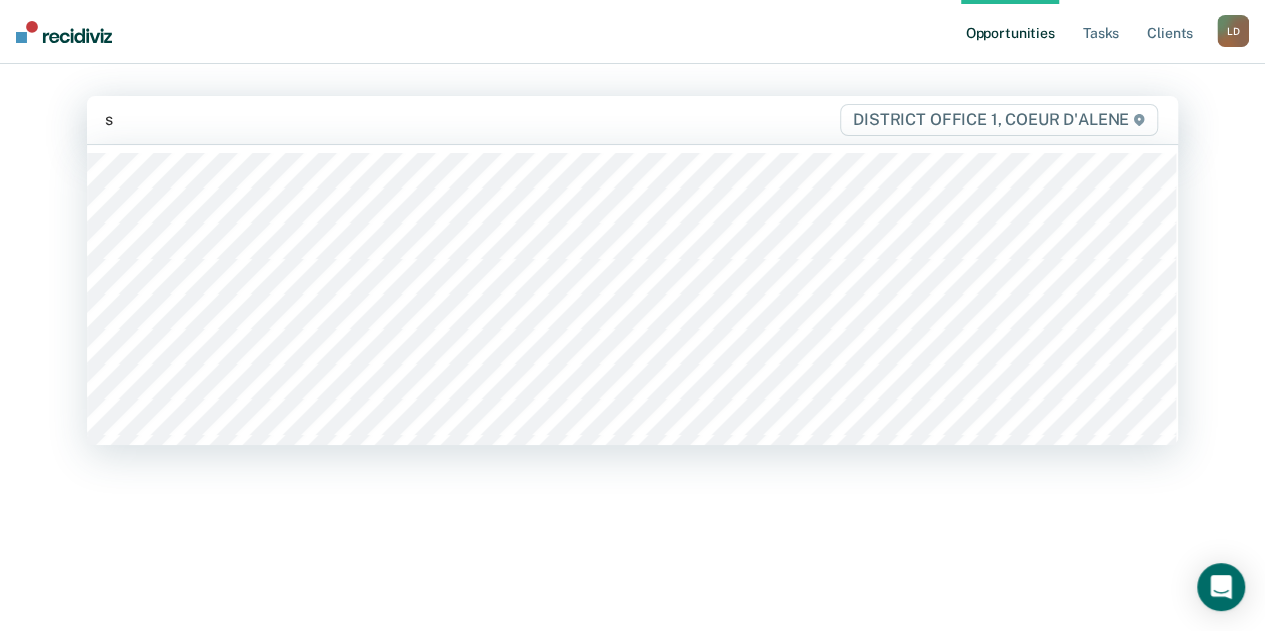 type 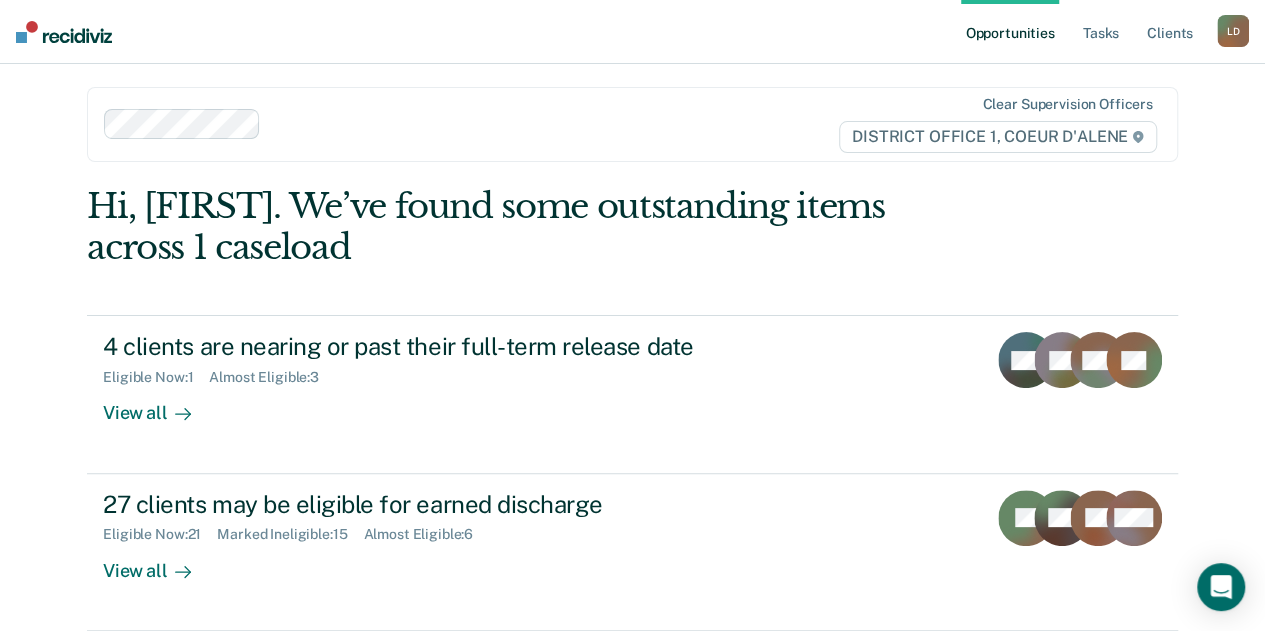 scroll, scrollTop: 0, scrollLeft: 0, axis: both 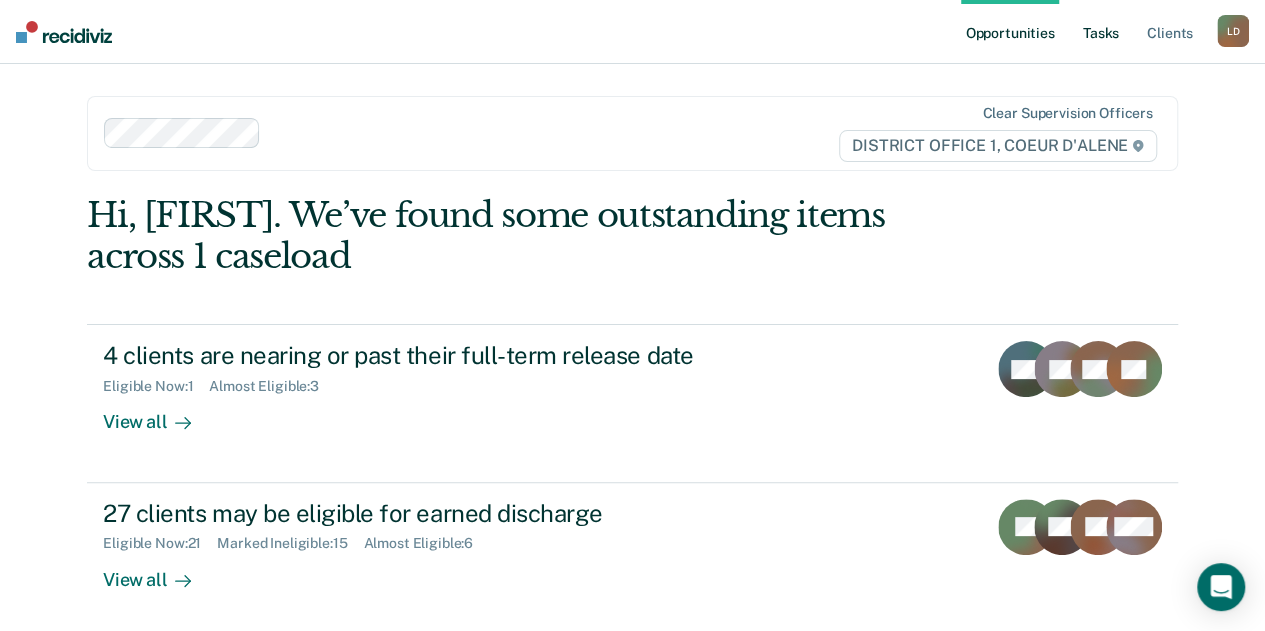 click on "Tasks" at bounding box center (1101, 32) 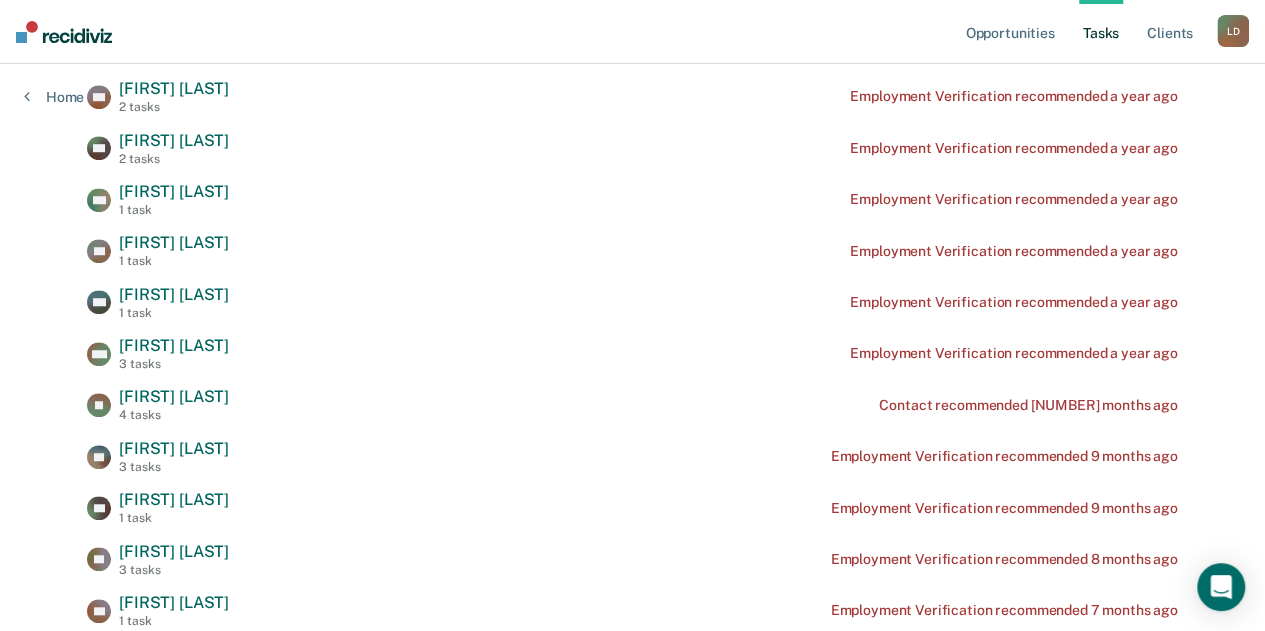 scroll, scrollTop: 0, scrollLeft: 0, axis: both 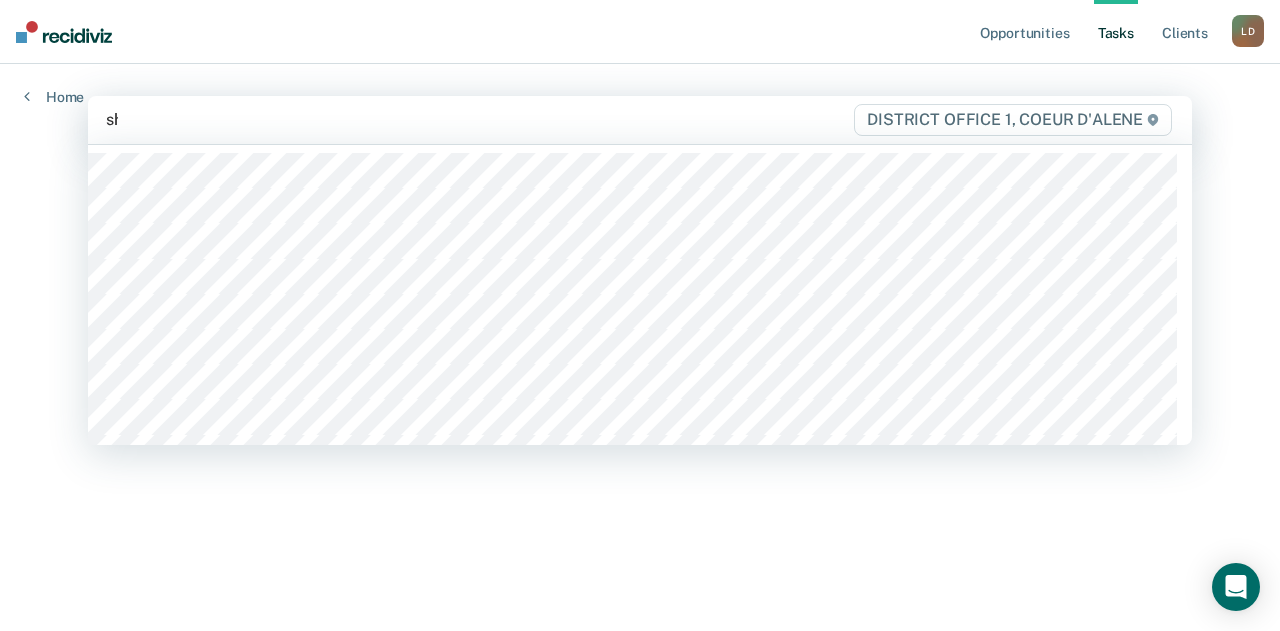 type on "sha" 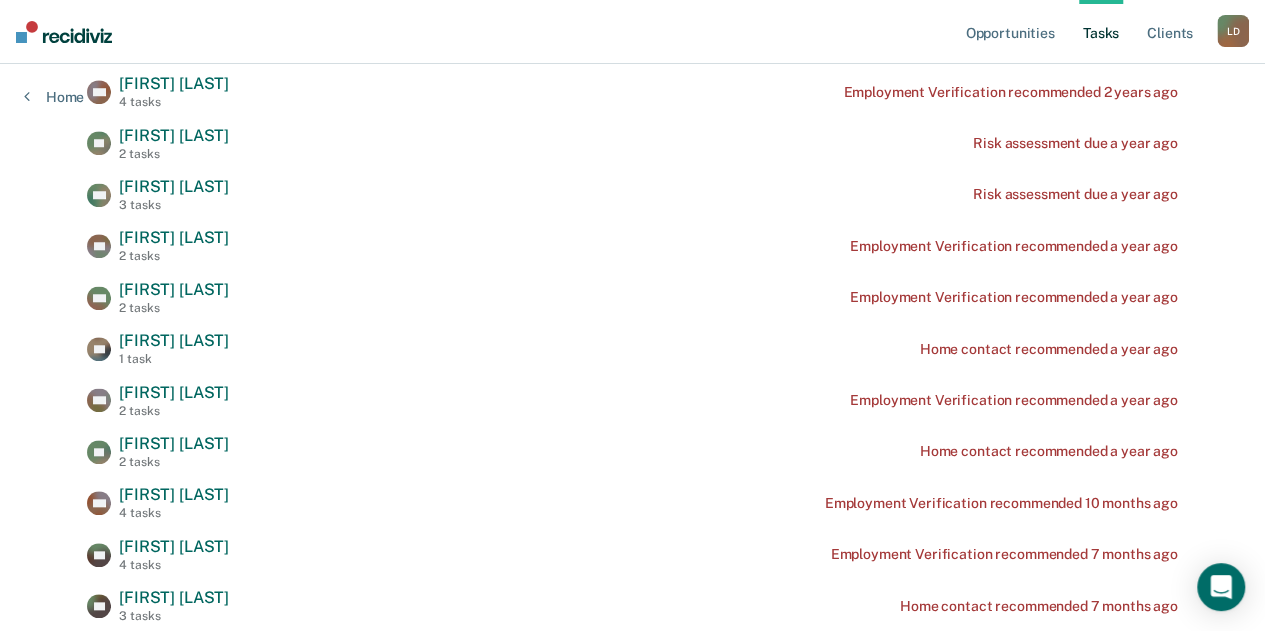 scroll, scrollTop: 800, scrollLeft: 0, axis: vertical 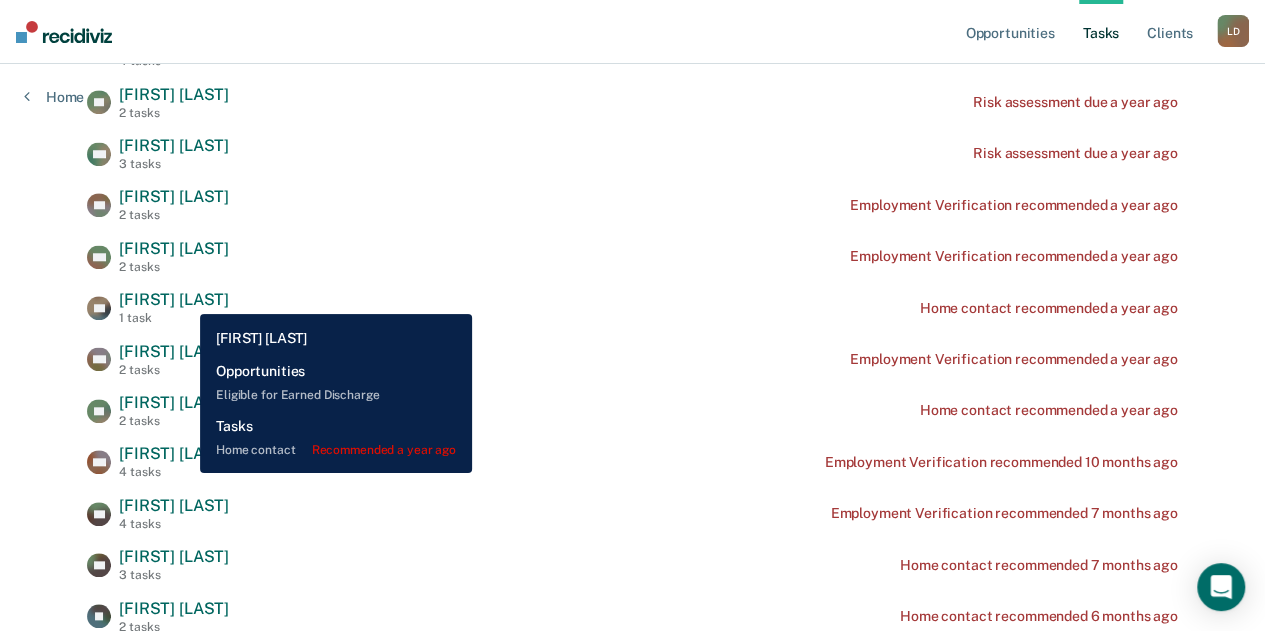 click on "[FIRST] [LAST]" at bounding box center (174, 299) 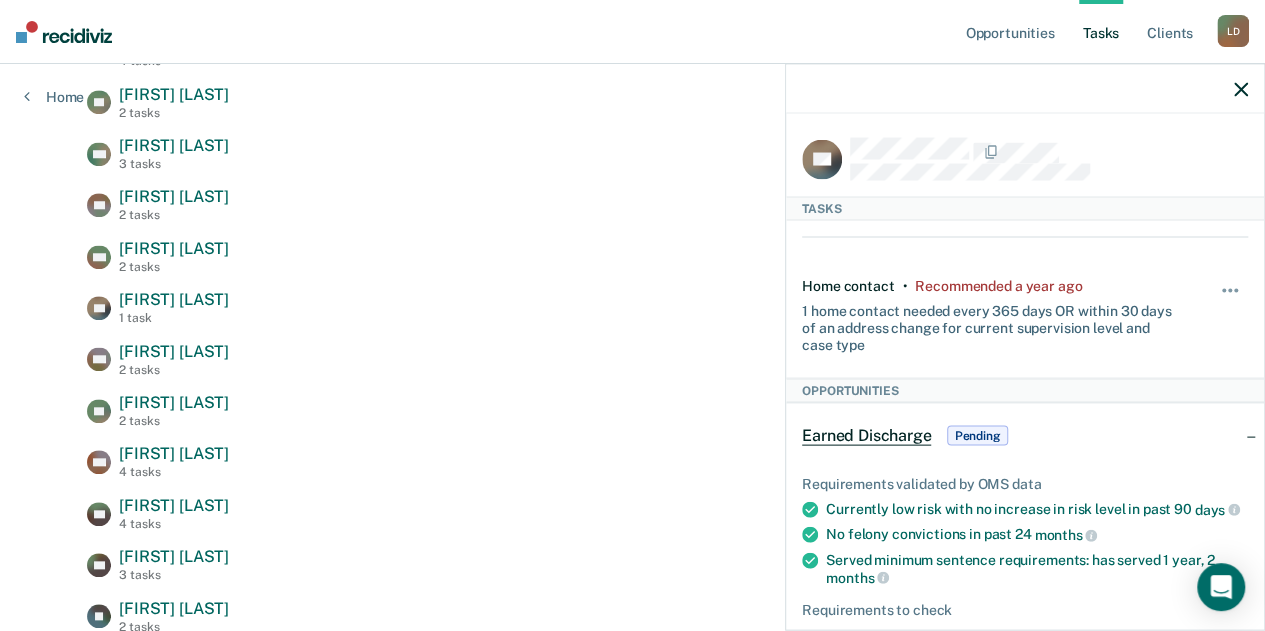 click at bounding box center [1049, 159] 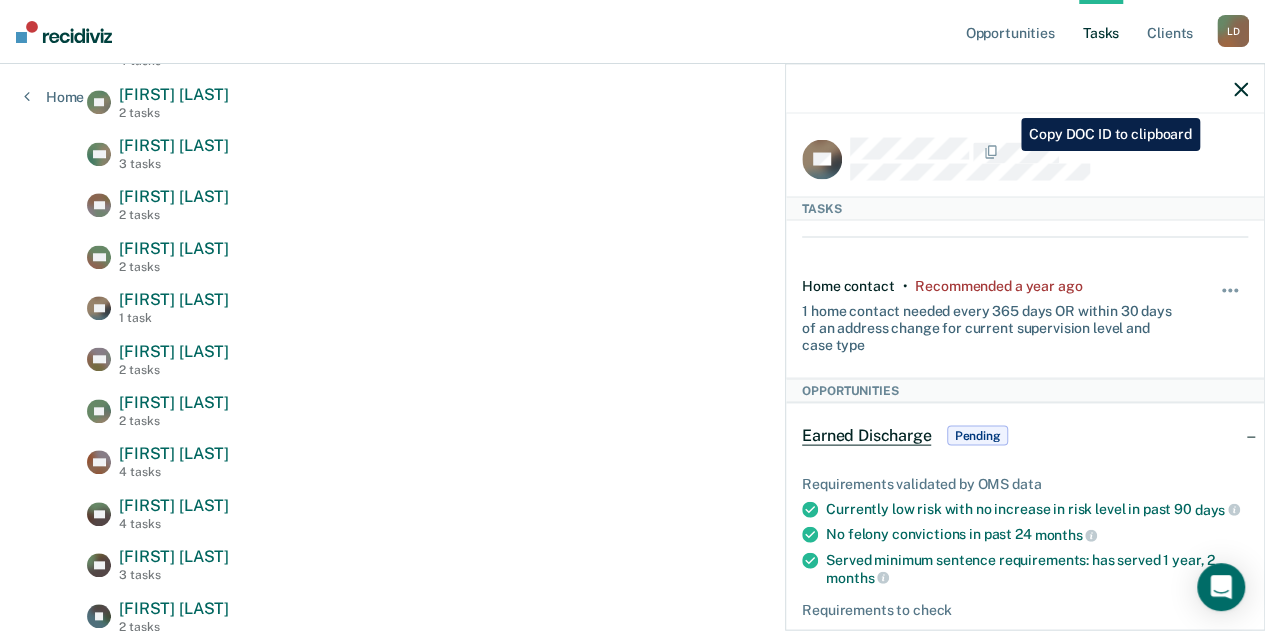 copy 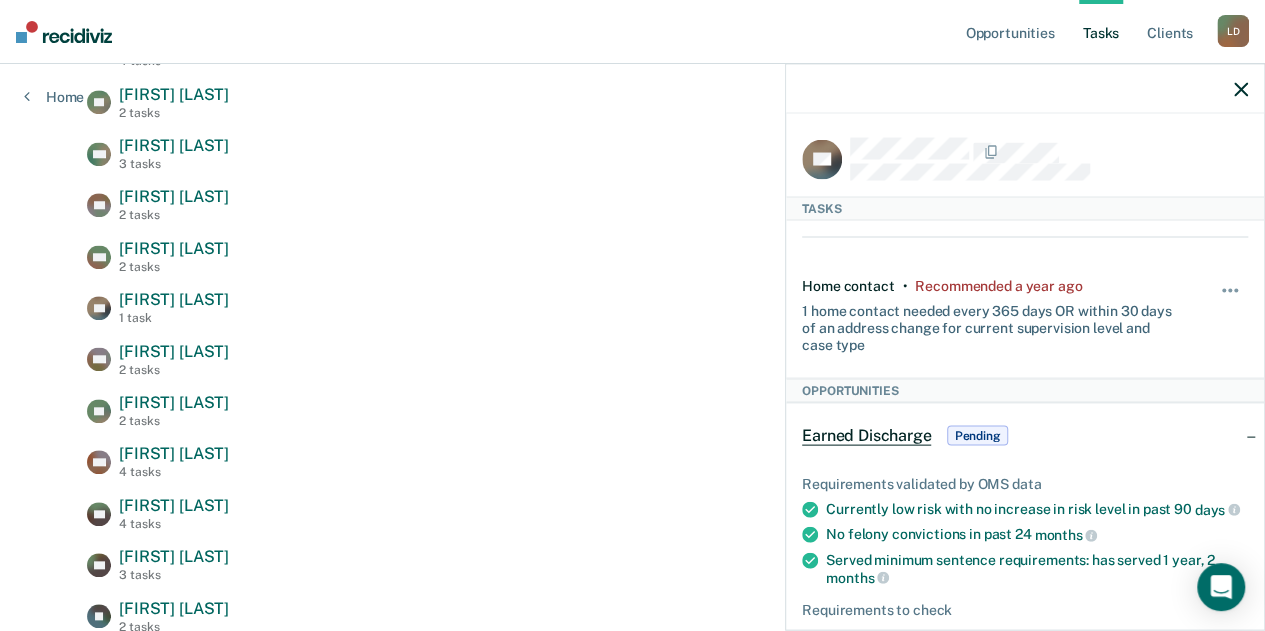 click on "[FIRST] Tasks Home contact  •  Recommended a year ago 1 home contact needed every 365 days OR within 30 days of an address change for current supervision level and case type Hide from tasks list for... 7  days 30  days 90  days Opportunities Earned Discharge Pending Requirements validated by OMS data Currently low risk with no increase in risk level in past 90   days   No felony convictions in past 24   months   Served minimum sentence requirements: has served 1 year, 2   months   Requirements to check Must be compliant with all court-ordered conditions and special   conditions Has not failed to make payment toward   fines/fees/restitution Has not failed NCIC   check If relevant based on client history and officer discretion, has had a negative UA within the past 90   days Marked as Pending by [EMAIL] on [MONTH] [DAY], [YEAR].   Update status Revert from Pending Mark Ineligible Revert Changes Client Details Supervision Milestones Contact" at bounding box center (1025, 749) 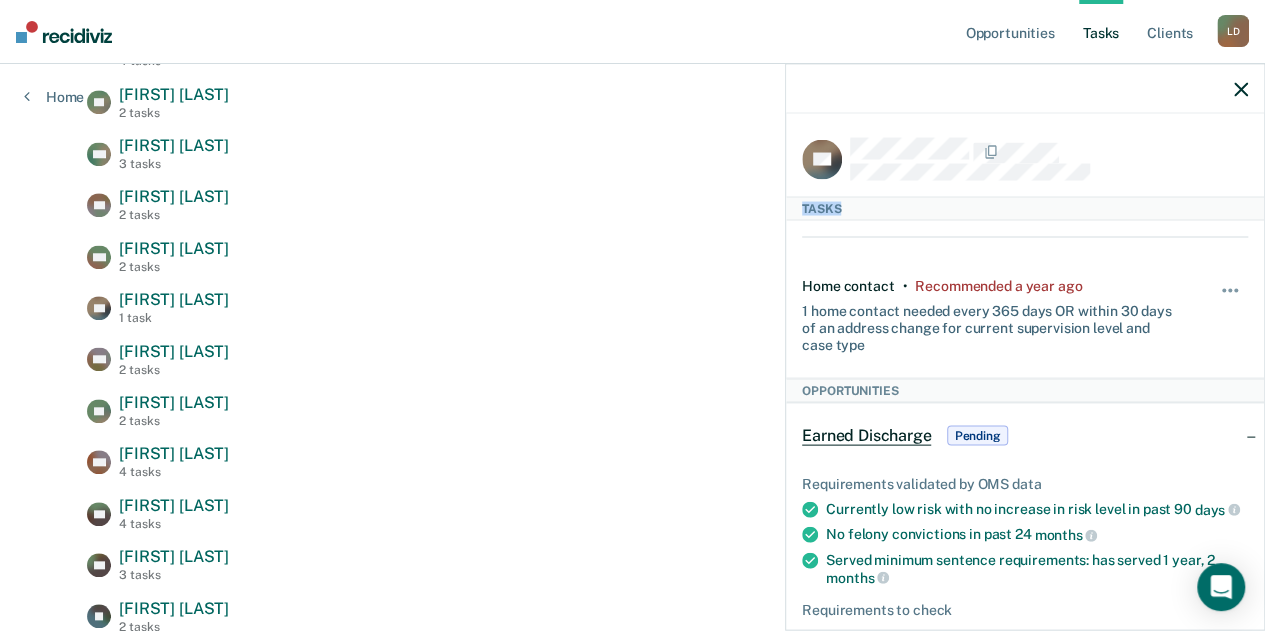 click on "[FIRST] Tasks Home contact  •  Recommended a year ago 1 home contact needed every 365 days OR within 30 days of an address change for current supervision level and case type Hide from tasks list for... 7  days 30  days 90  days Opportunities Earned Discharge Pending Requirements validated by OMS data Currently low risk with no increase in risk level in past 90   days   No felony convictions in past 24   months   Served minimum sentence requirements: has served 1 year, 2   months   Requirements to check Must be compliant with all court-ordered conditions and special   conditions Has not failed to make payment toward   fines/fees/restitution Has not failed NCIC   check If relevant based on client history and officer discretion, has had a negative UA within the past 90   days Marked as Pending by [EMAIL] on [MONTH] [DAY], [YEAR].   Update status Revert from Pending Mark Ineligible Revert Changes Client Details Supervision Milestones Contact" at bounding box center (1025, 749) 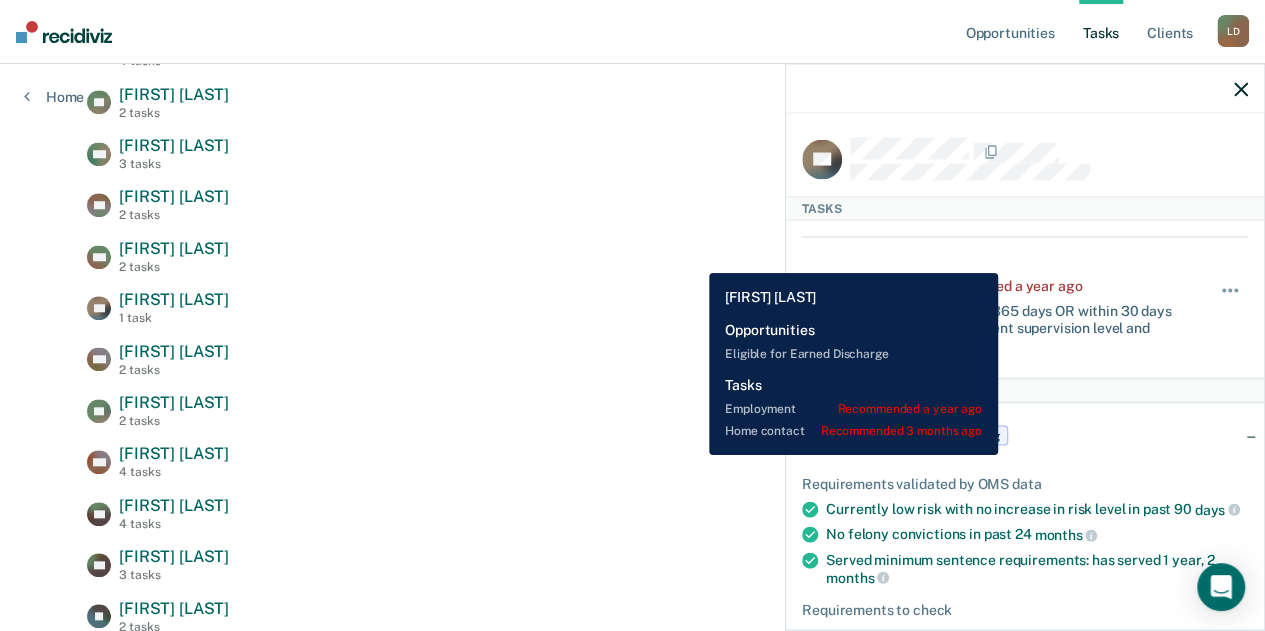 click on "WE [FIRST] [LAST] [NUMBER] tasks Employment Verification recommended a year ago" at bounding box center (632, 256) 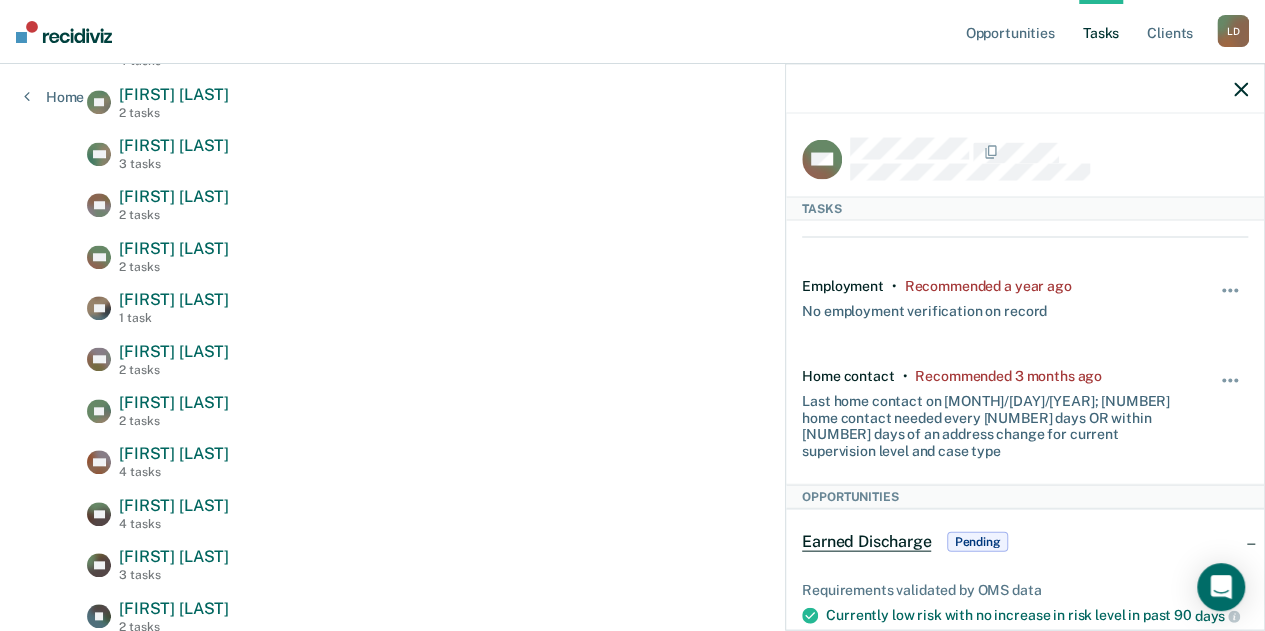 click 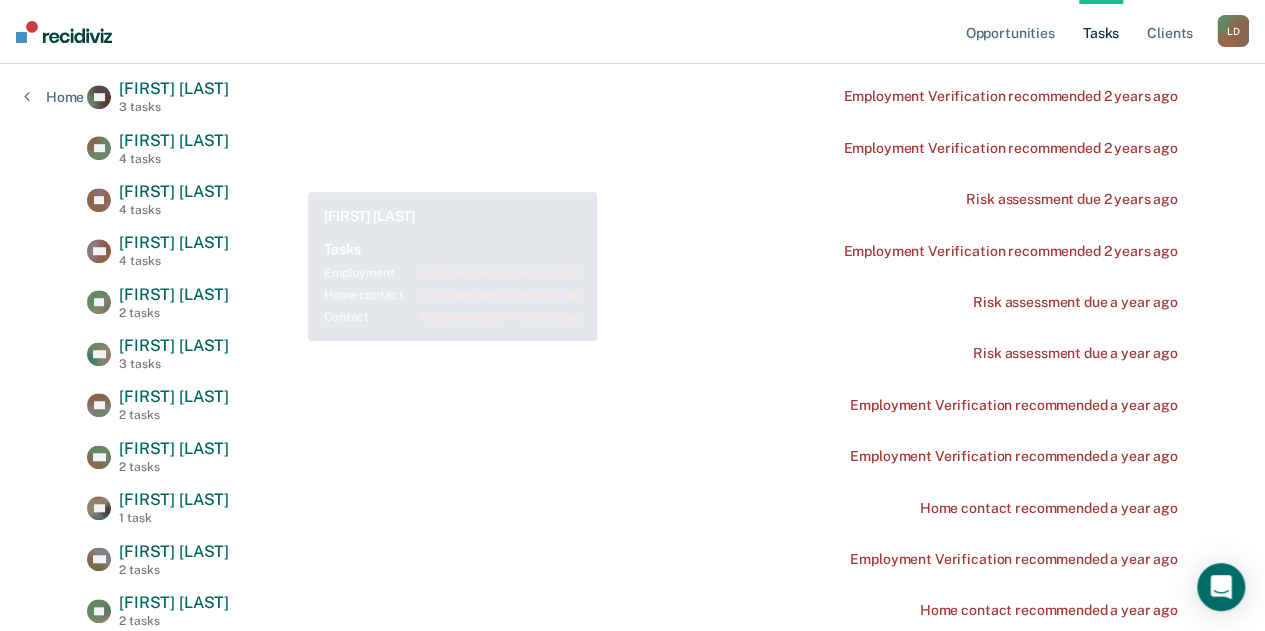 scroll, scrollTop: 0, scrollLeft: 0, axis: both 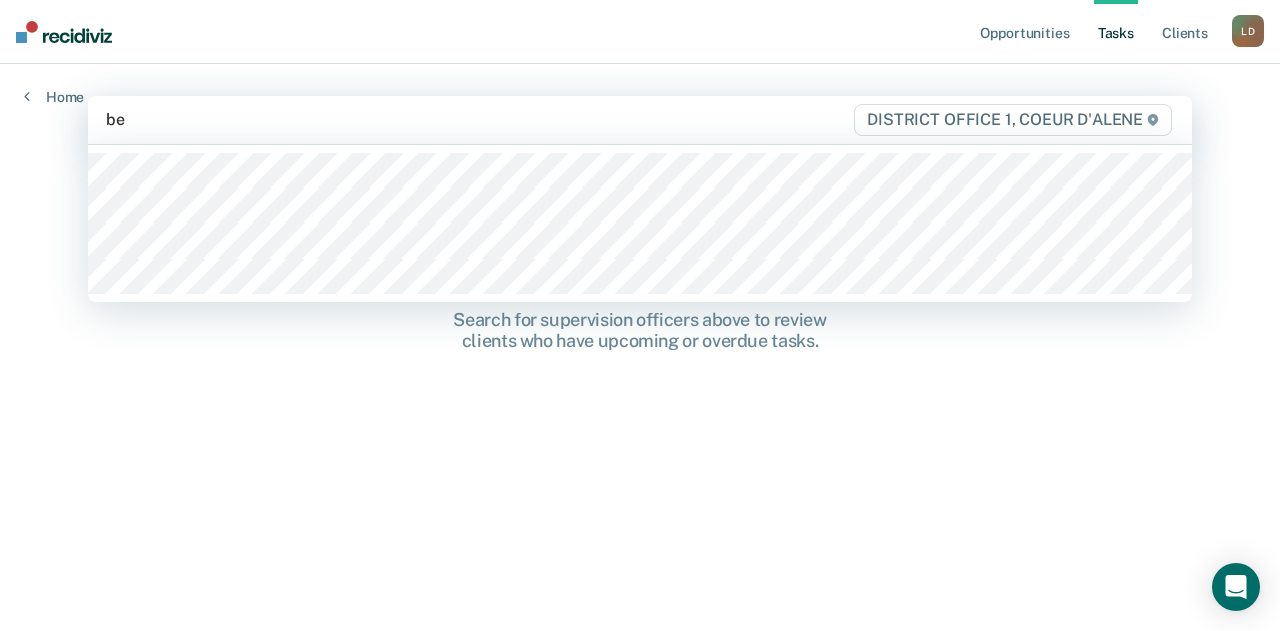 type on "[FIRST]" 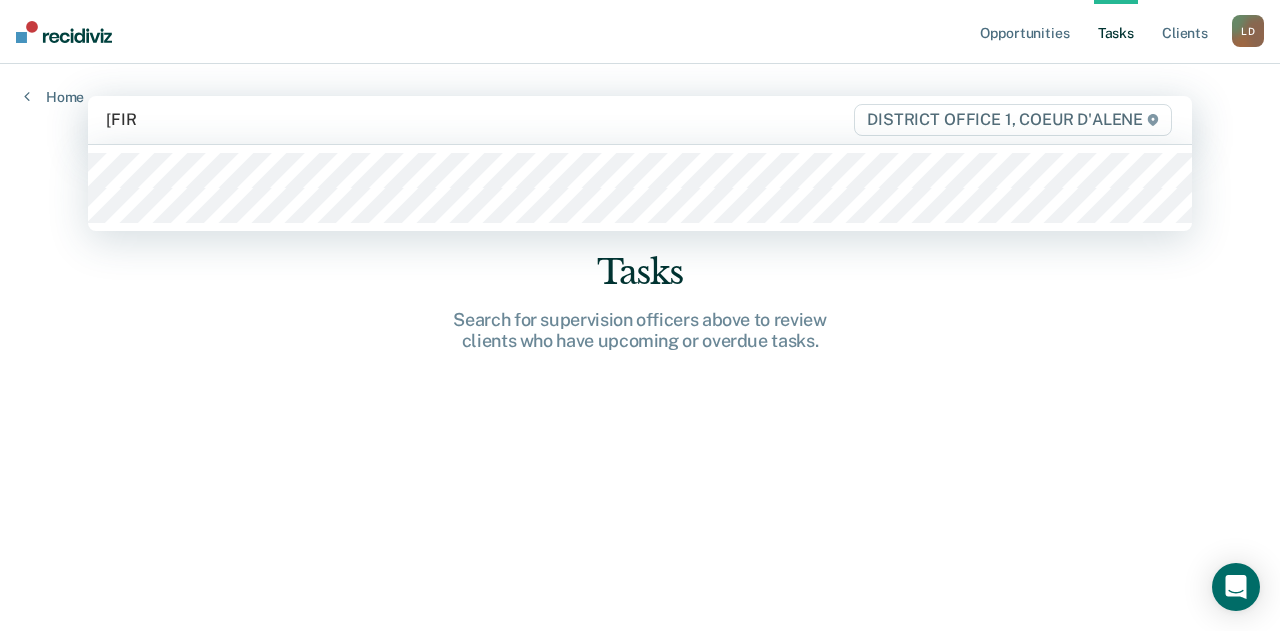 type 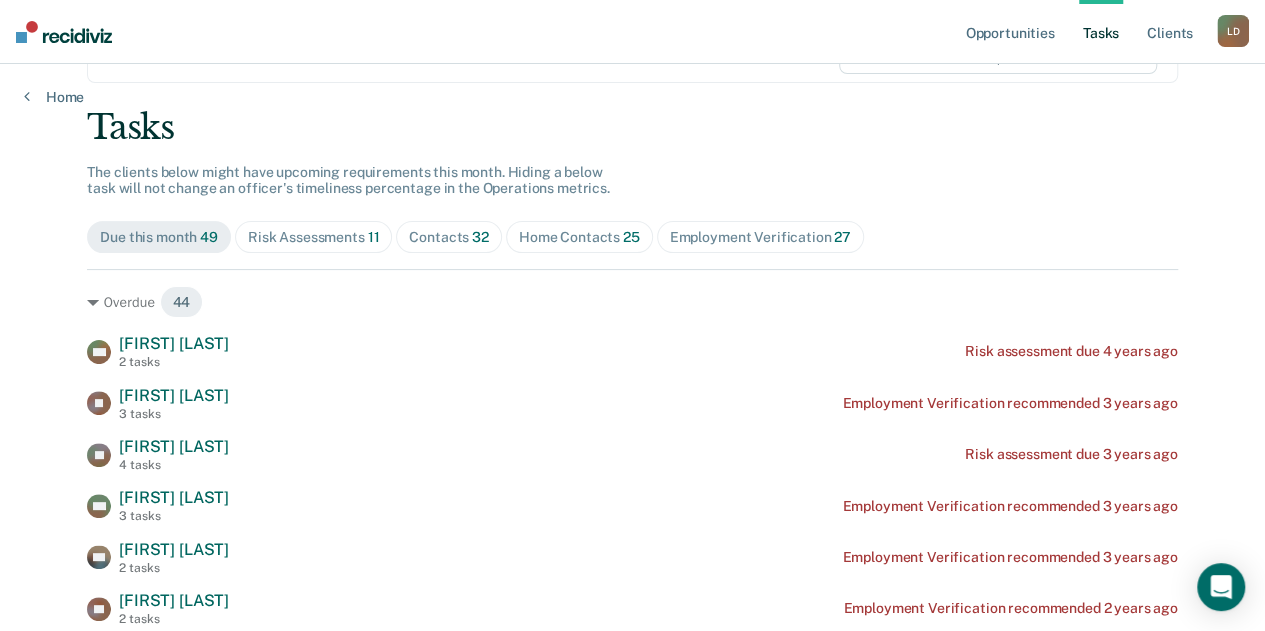 scroll, scrollTop: 0, scrollLeft: 0, axis: both 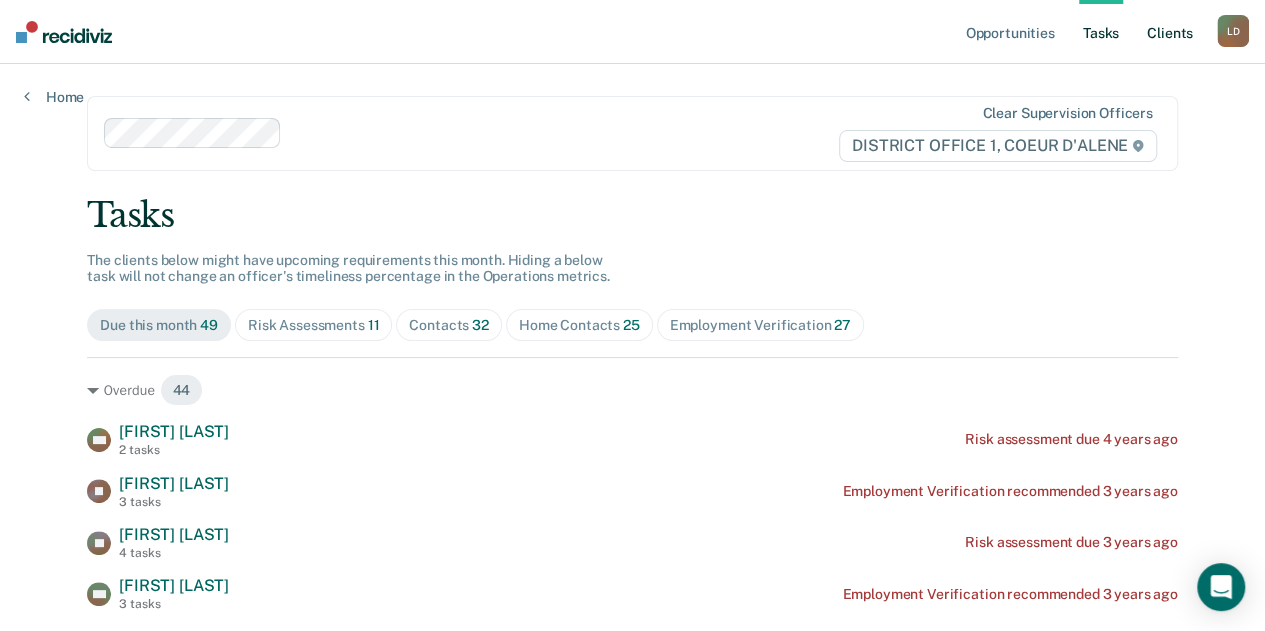 click on "Client s" at bounding box center [1170, 32] 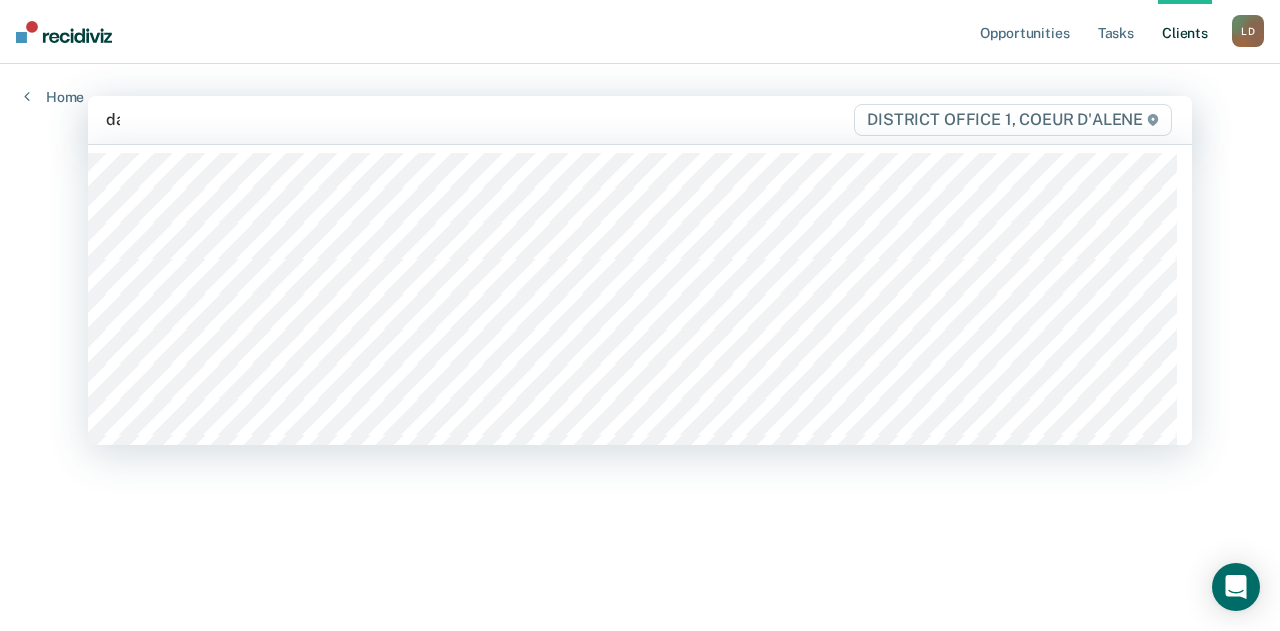 type on "[FIRST]" 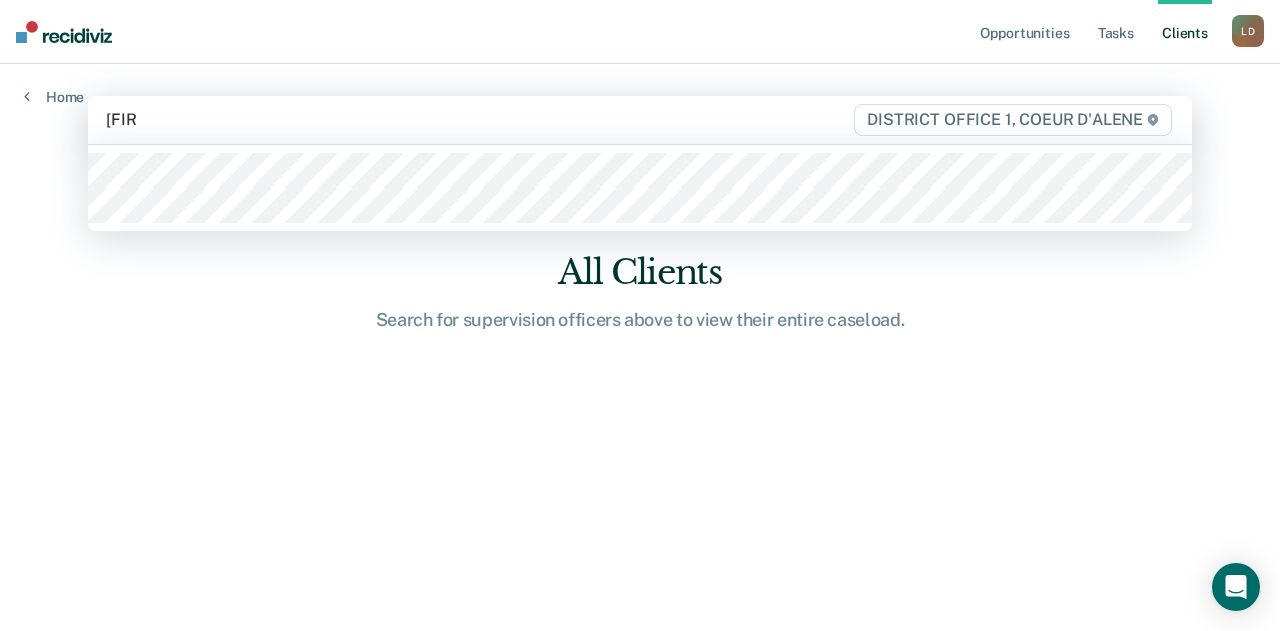 type 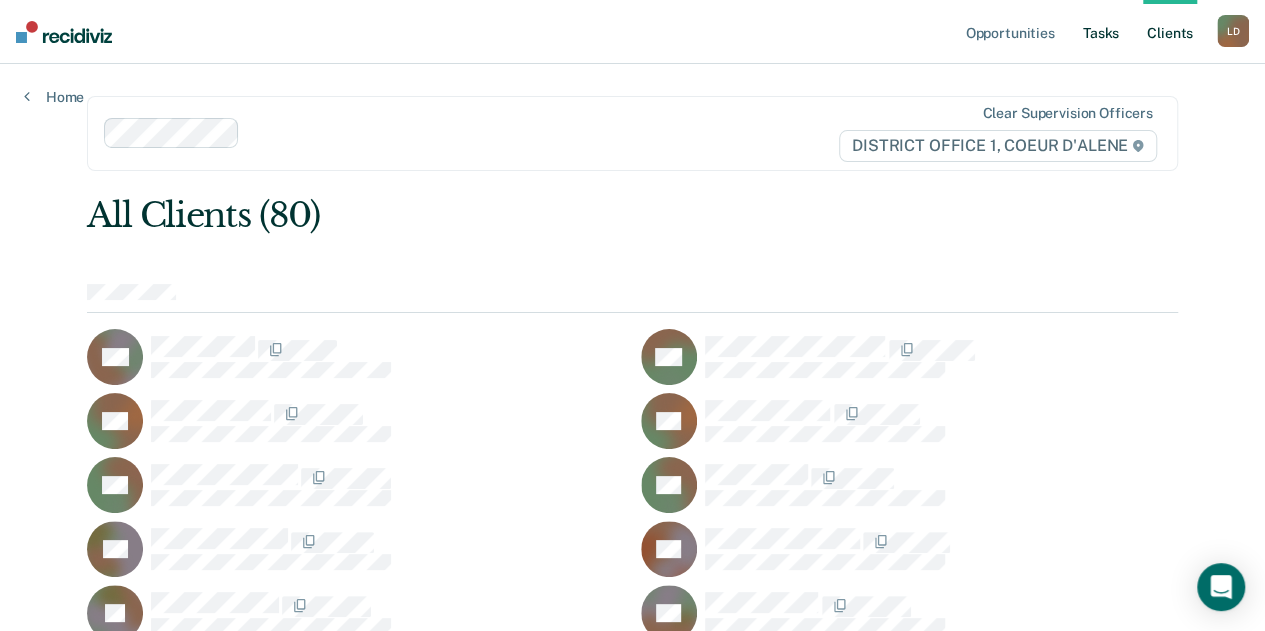 click on "Tasks" at bounding box center [1101, 32] 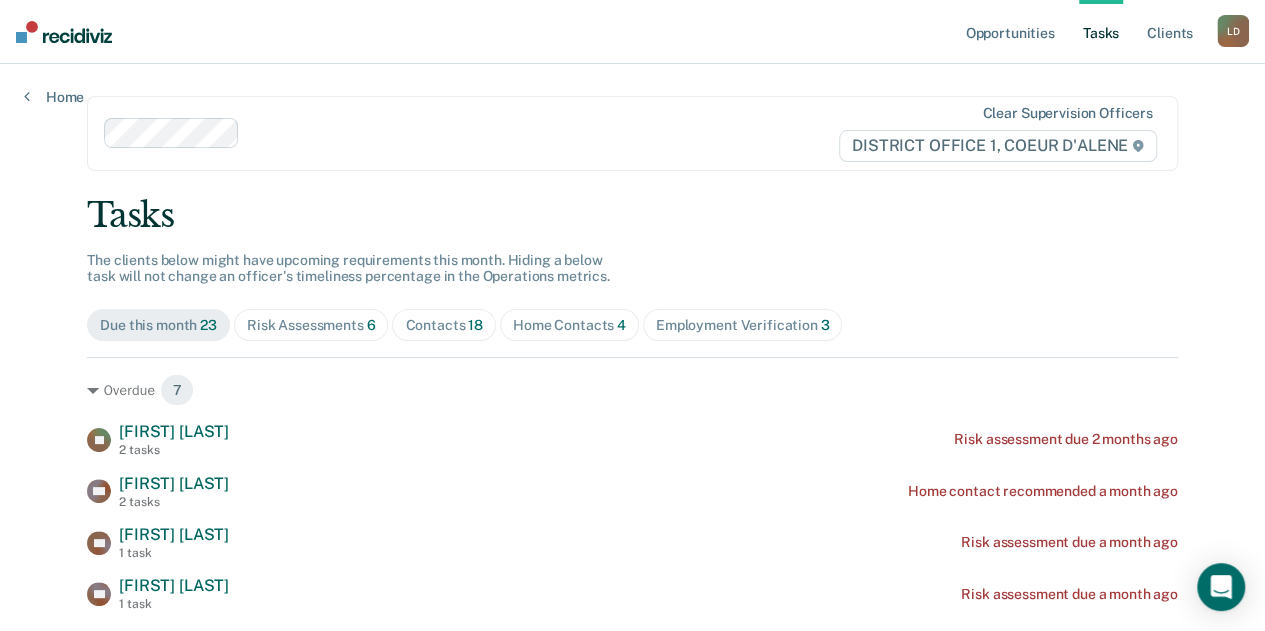 click on "Home Contacts   4" at bounding box center [569, 325] 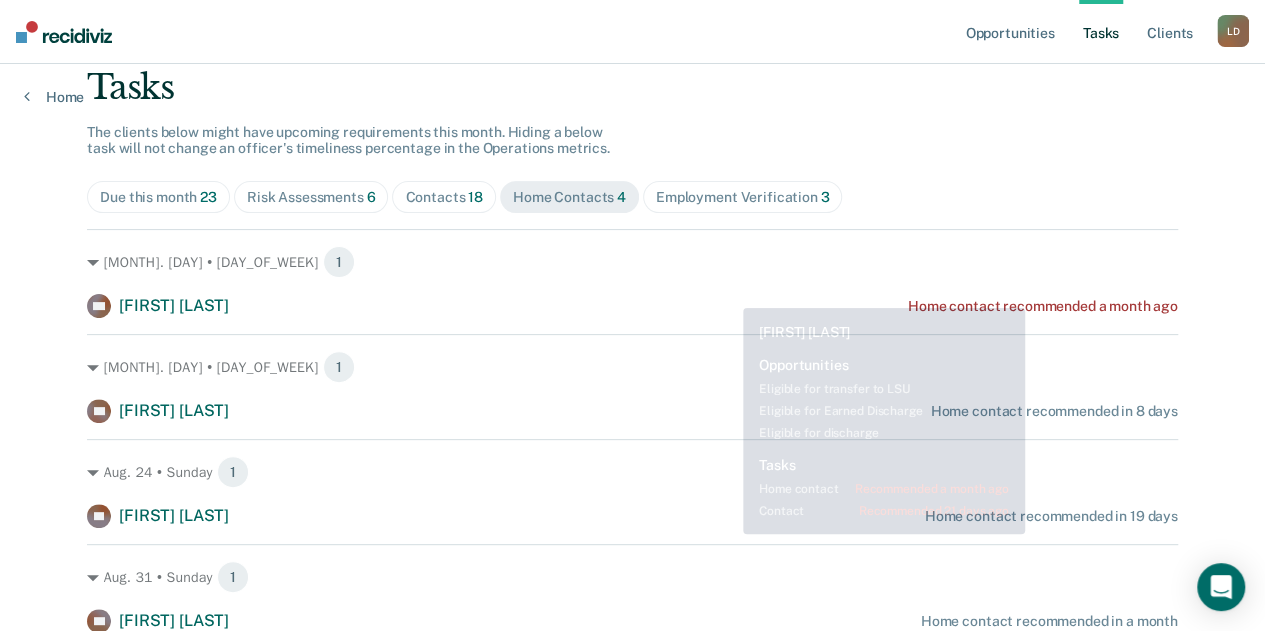 scroll, scrollTop: 0, scrollLeft: 0, axis: both 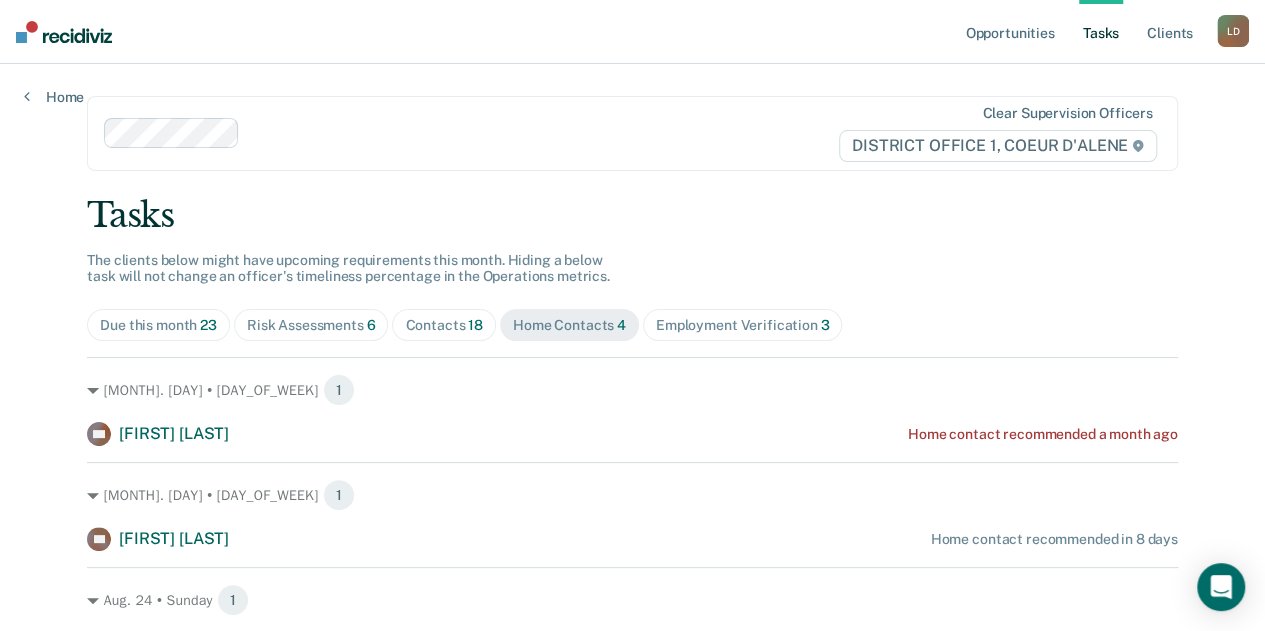 click on "Due this month   23" at bounding box center [158, 325] 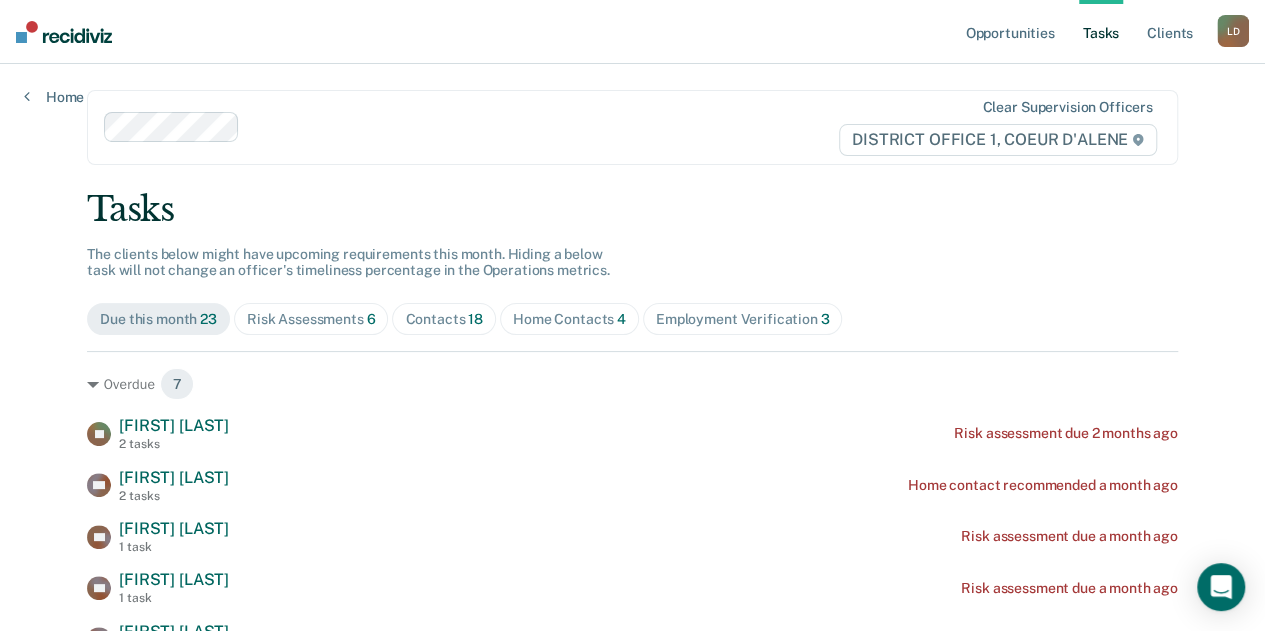 scroll, scrollTop: 200, scrollLeft: 0, axis: vertical 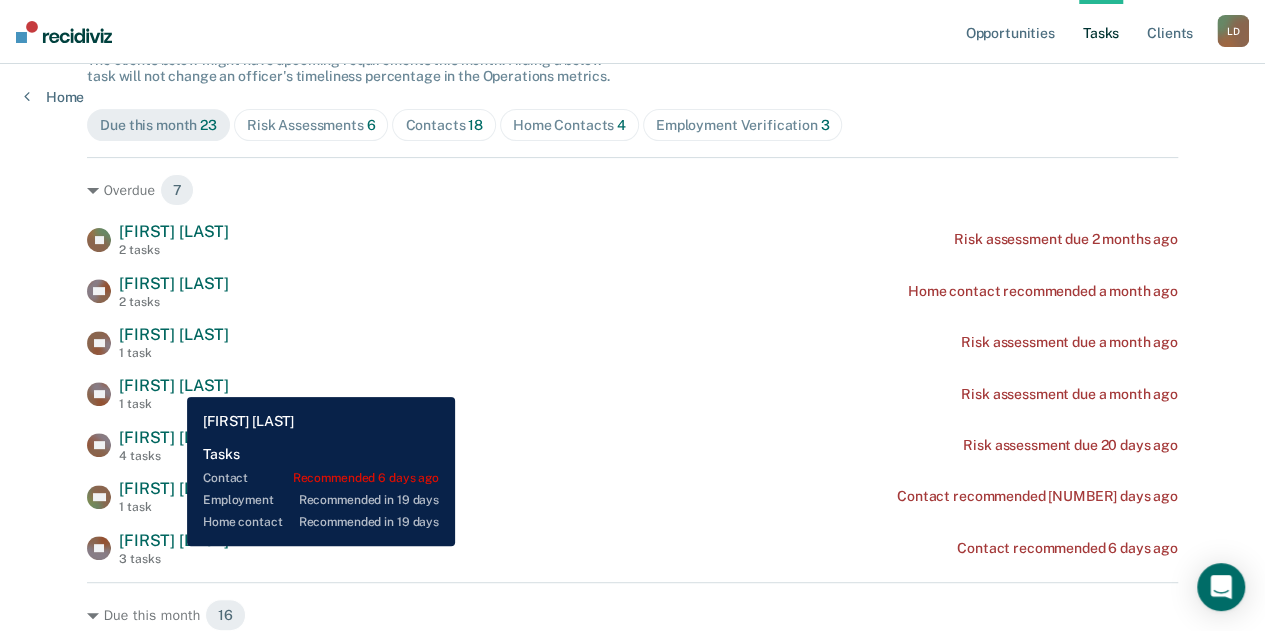 click on "[FIRST] [LAST]" at bounding box center (174, 540) 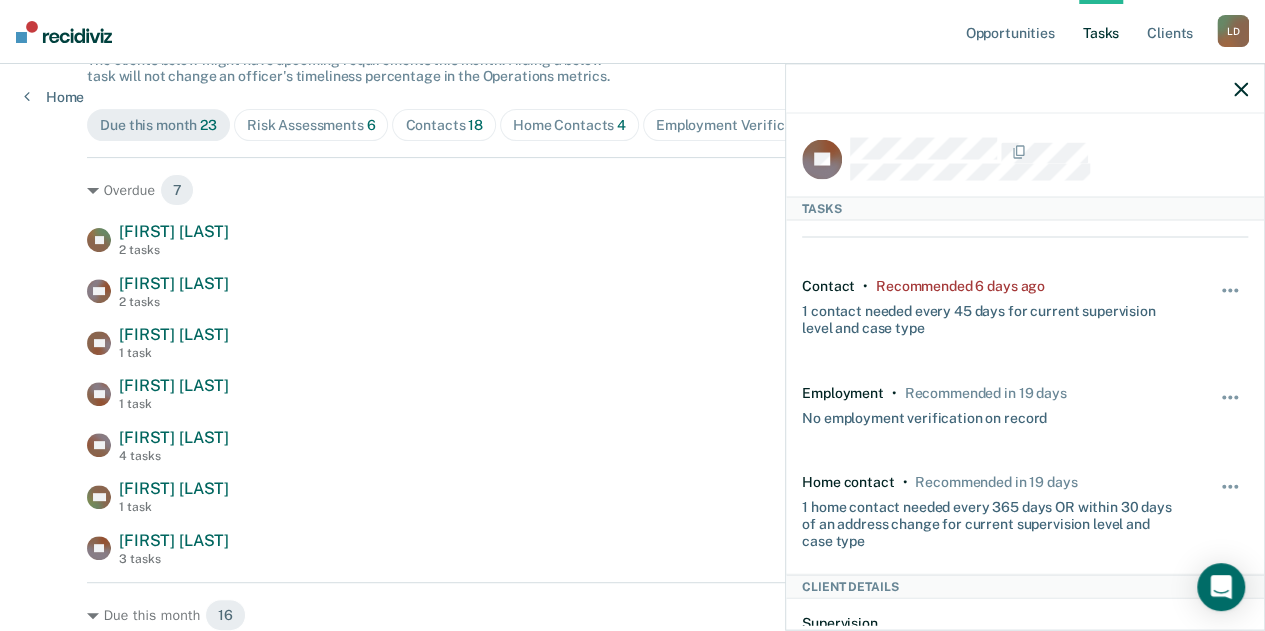 click 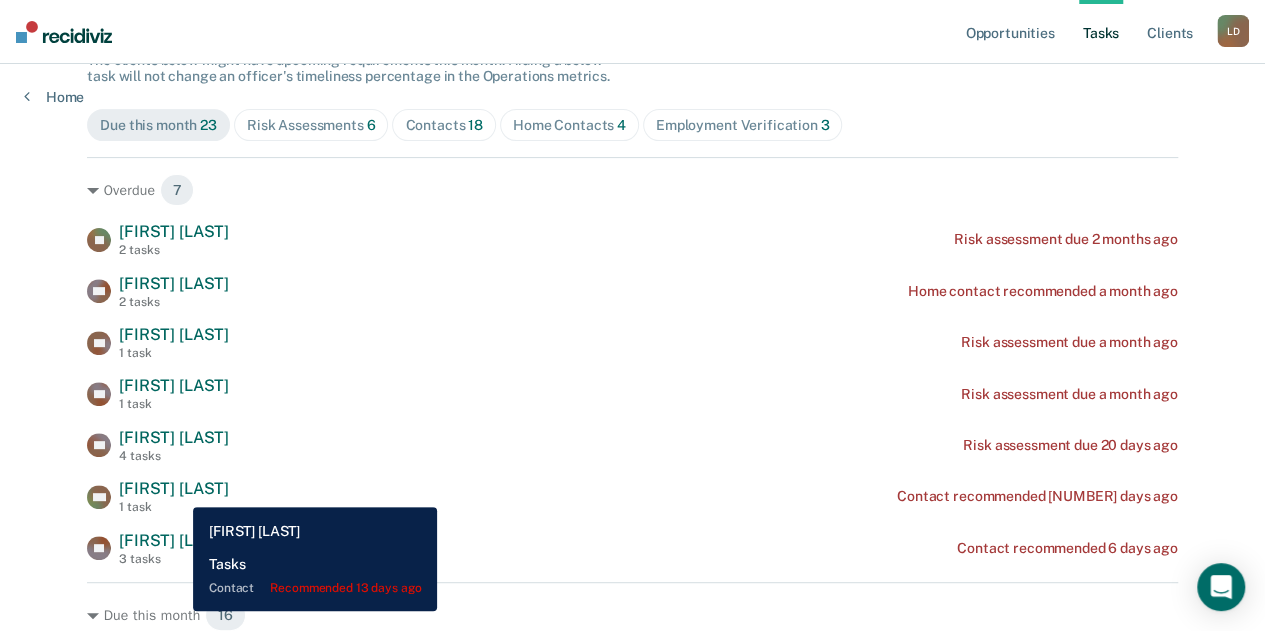 click on "[FIRST] [LAST]" at bounding box center [174, 488] 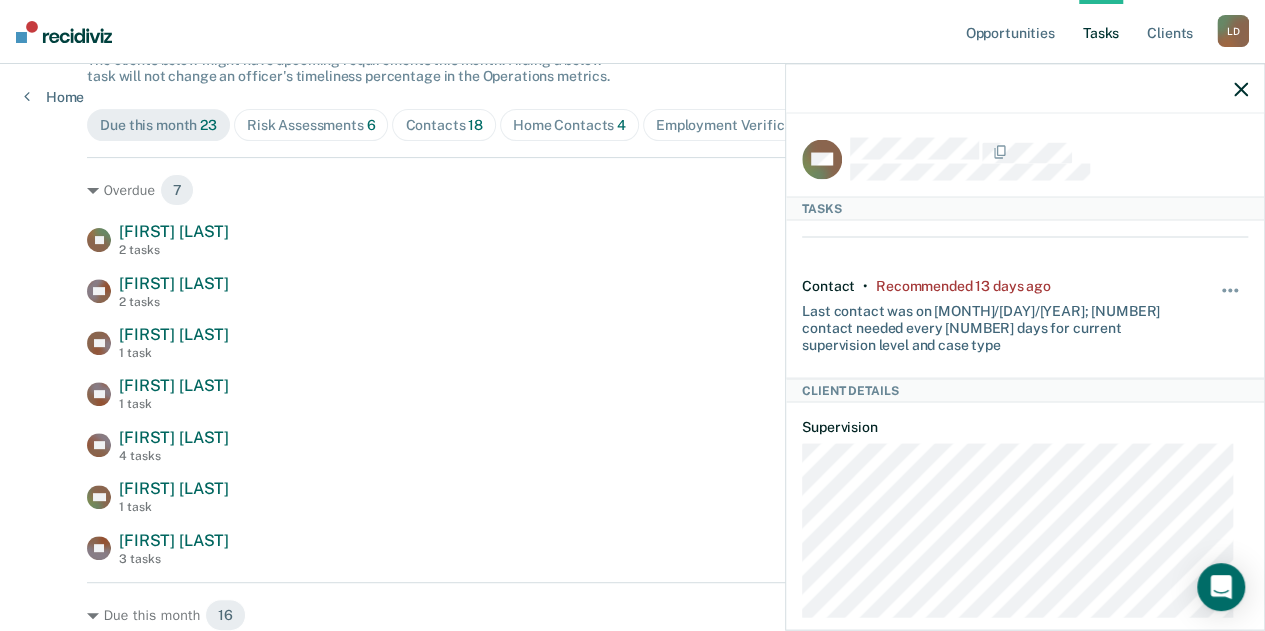 click 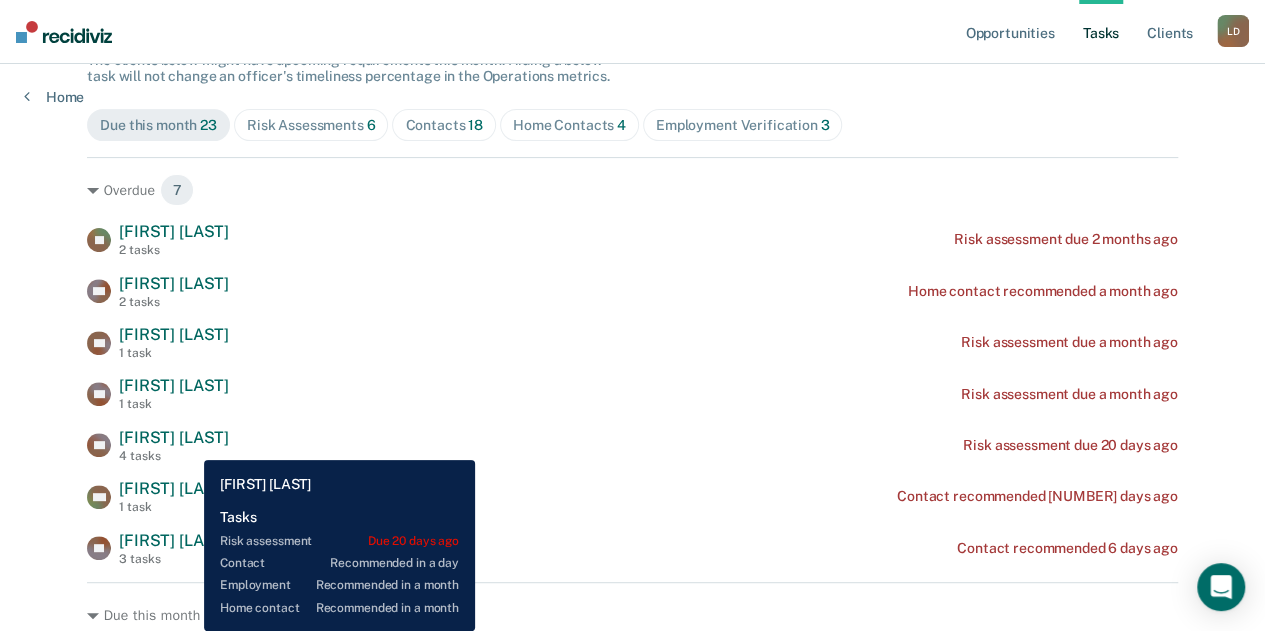 click on "[FIRST] [LAST]" at bounding box center [174, 437] 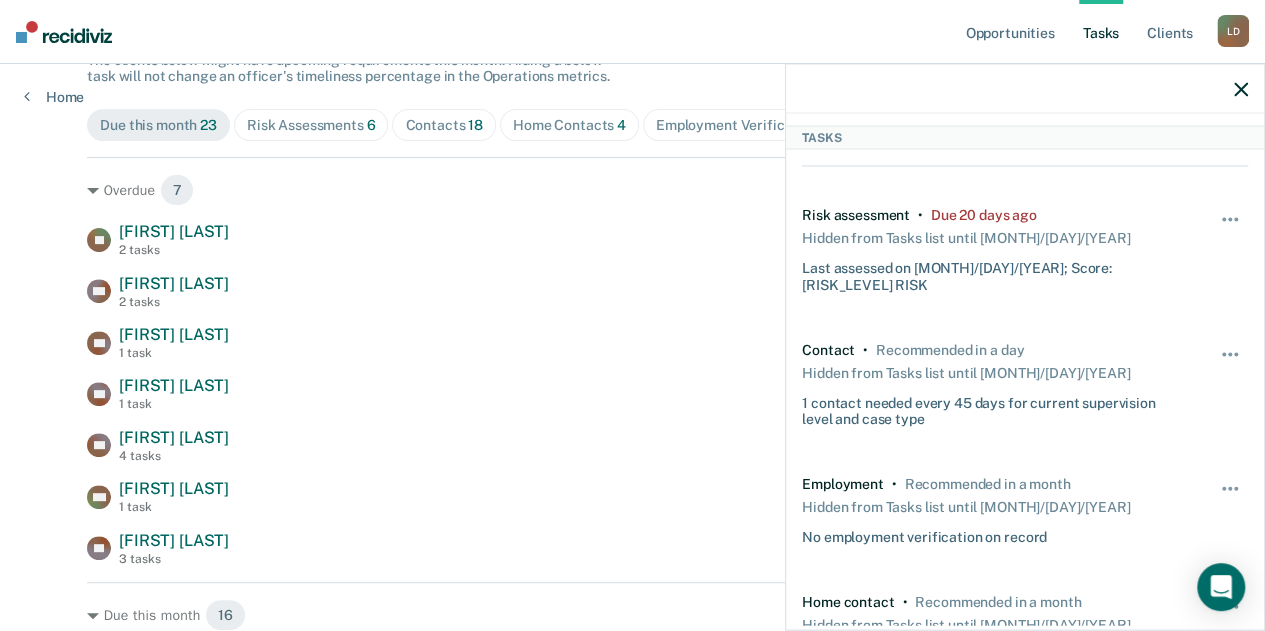 scroll, scrollTop: 0, scrollLeft: 0, axis: both 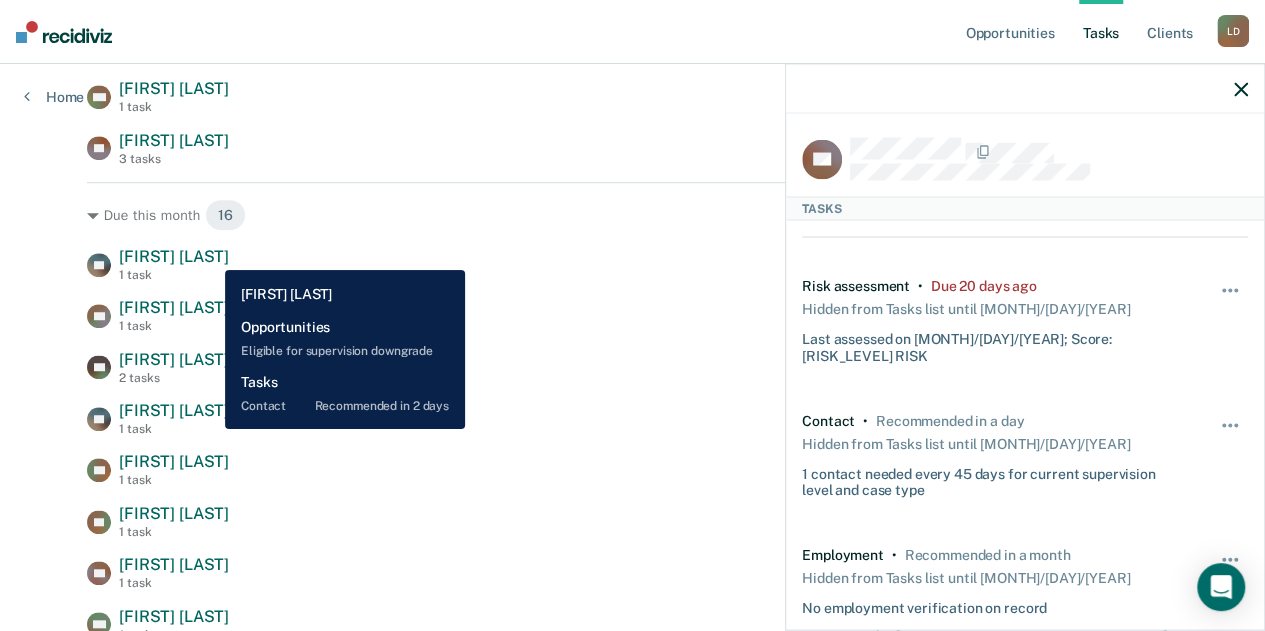 click on "[FIRST] [LAST]" at bounding box center [174, 256] 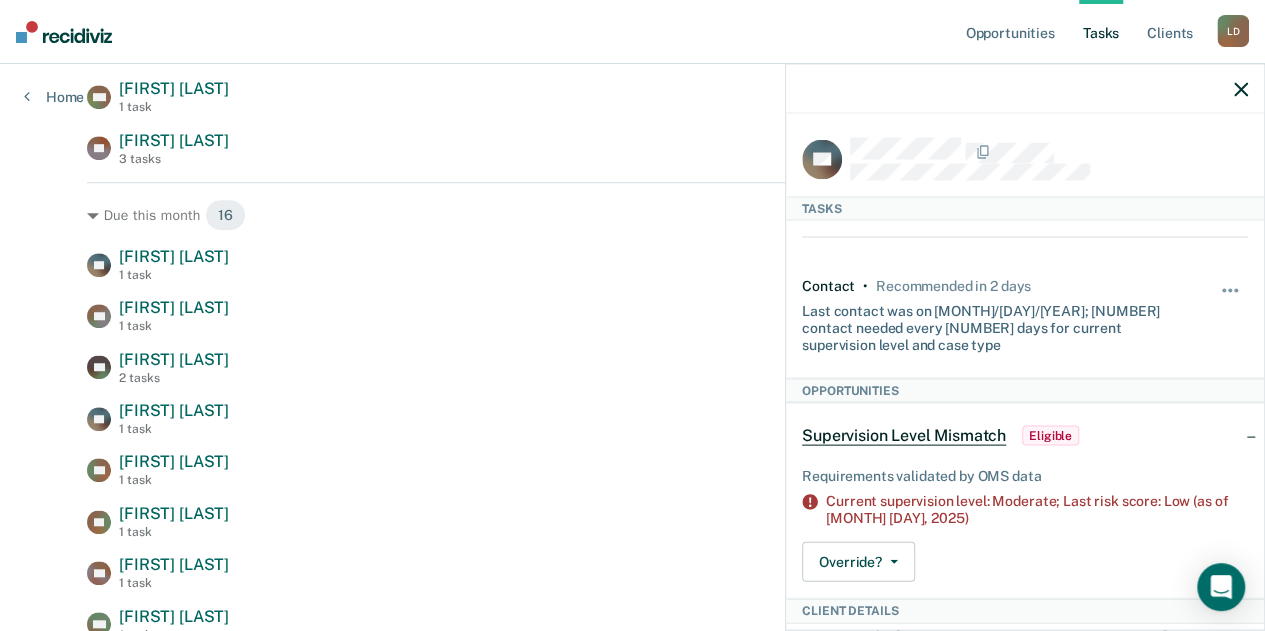 click 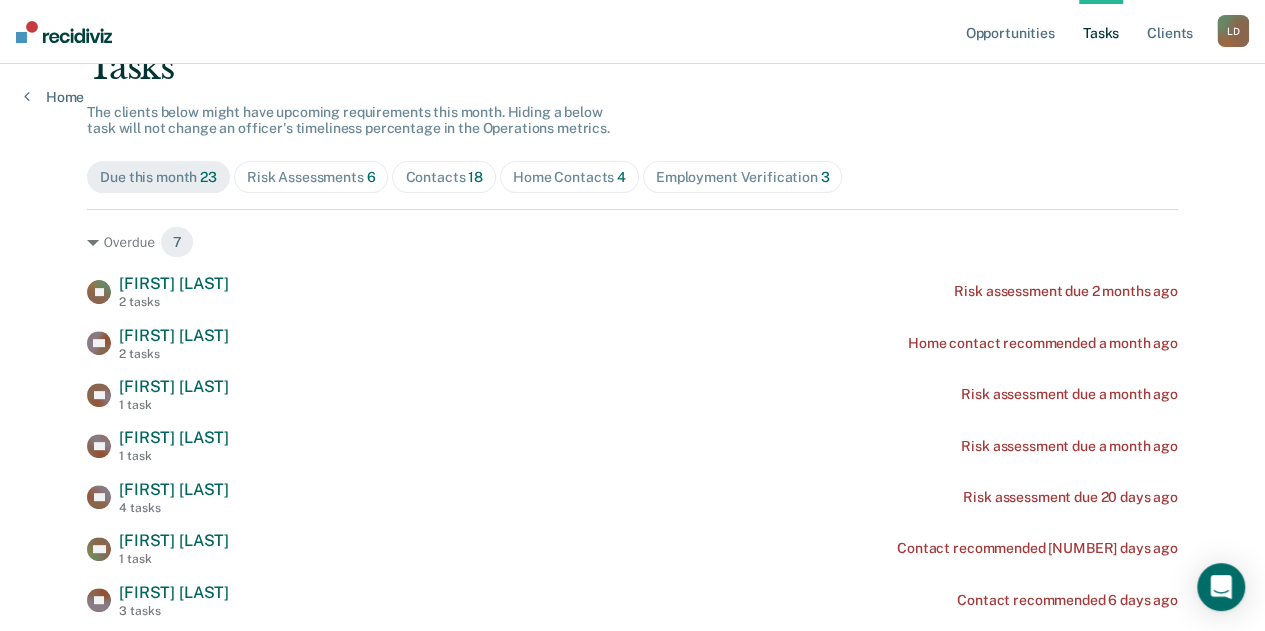 scroll, scrollTop: 201, scrollLeft: 0, axis: vertical 